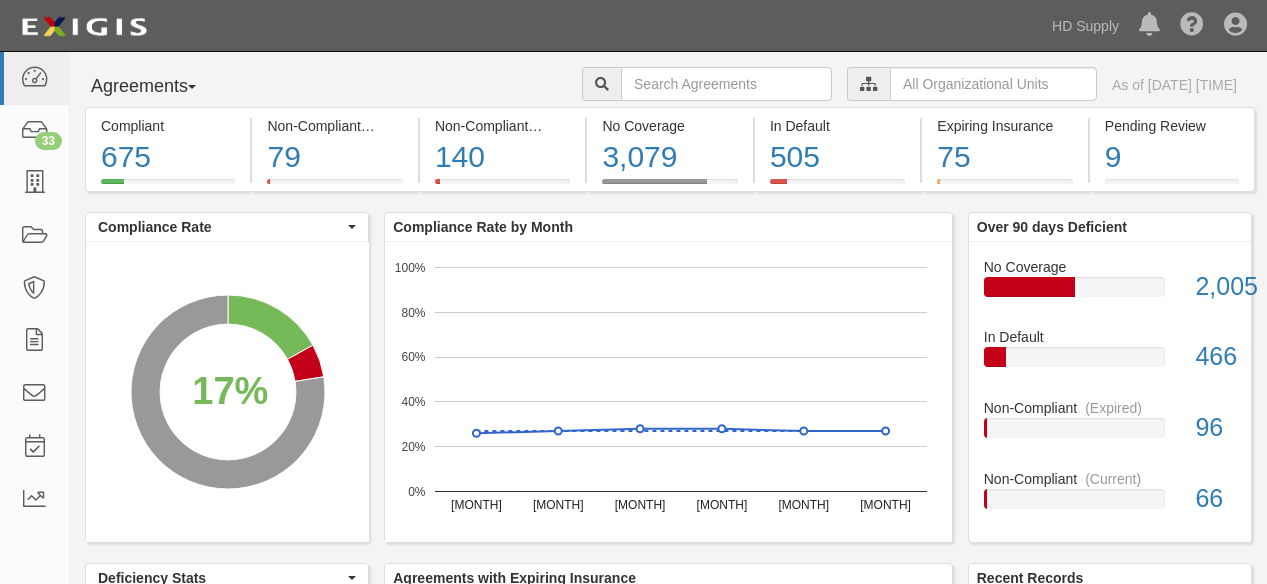 scroll, scrollTop: 0, scrollLeft: 0, axis: both 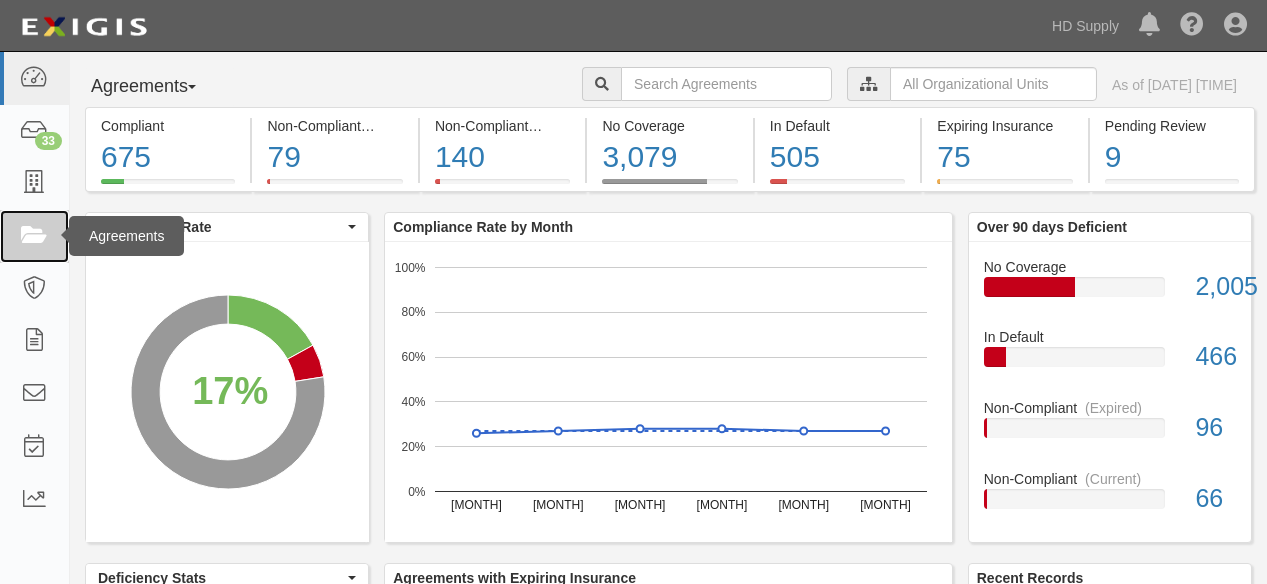 click at bounding box center [34, 236] 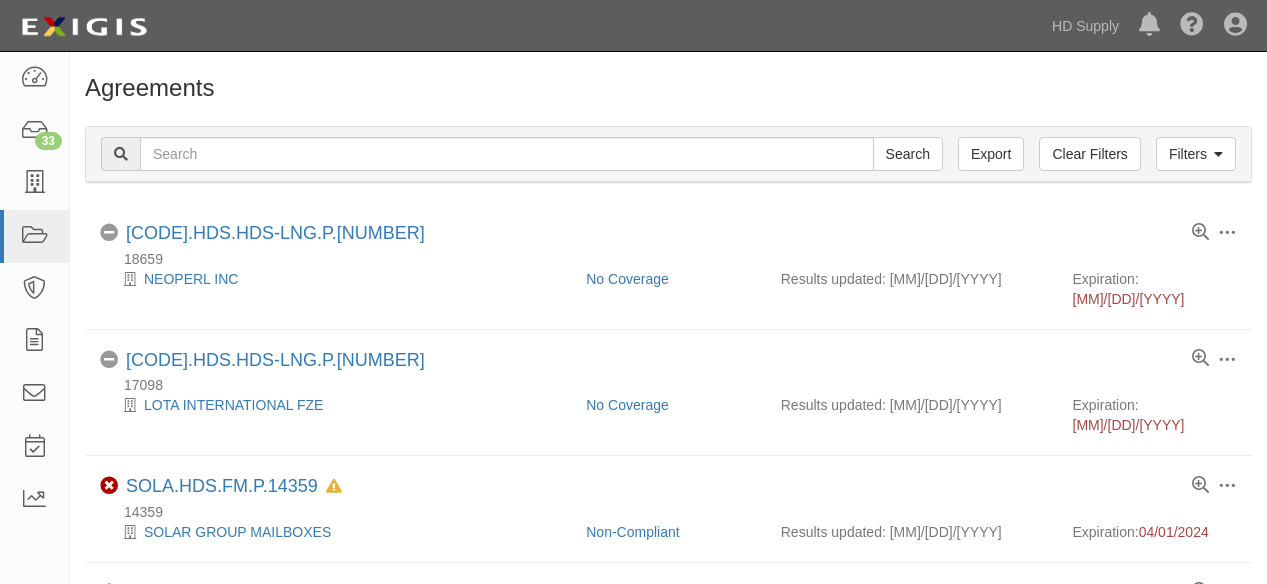 scroll, scrollTop: 0, scrollLeft: 0, axis: both 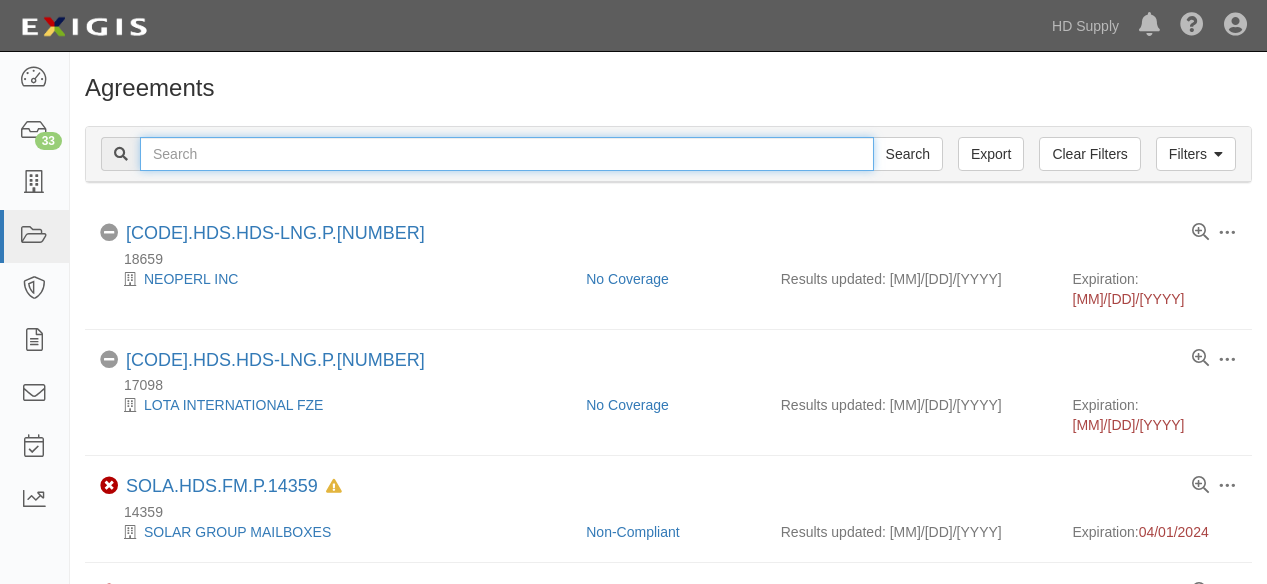 click at bounding box center (493, 154) 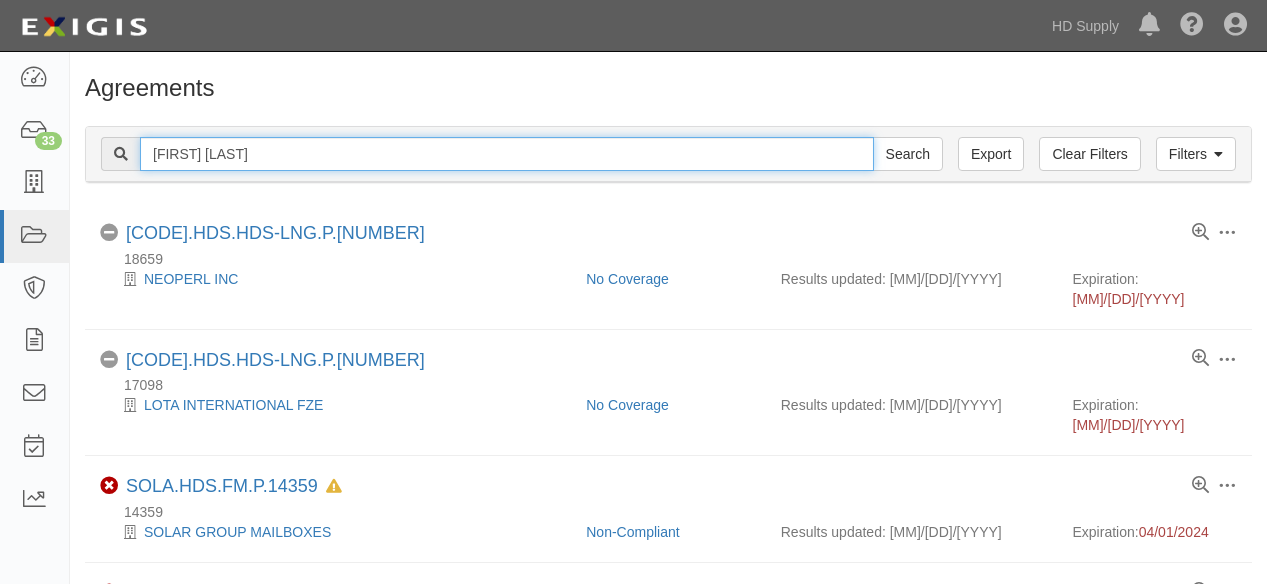 type on "mark allen plumbing" 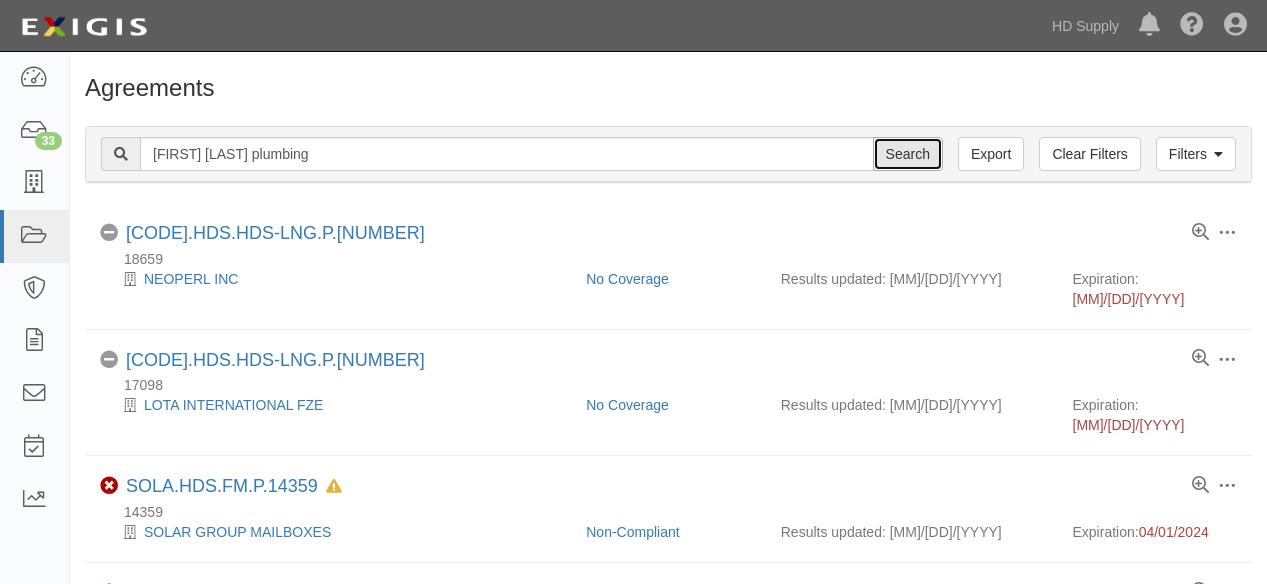 click on "Search" at bounding box center (880, 154) 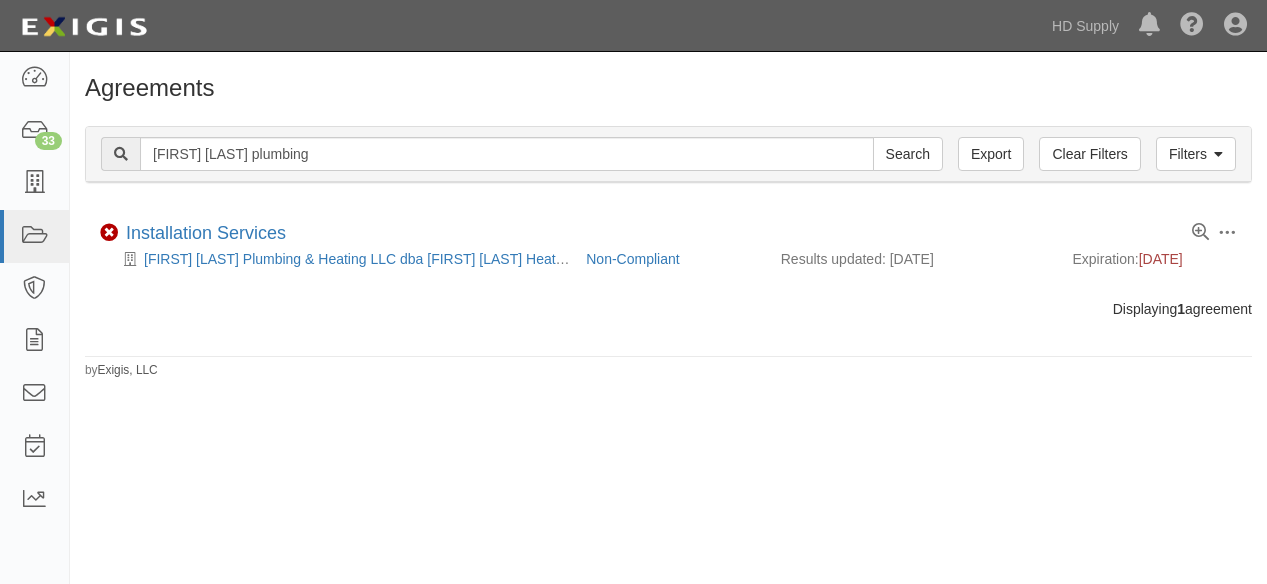 scroll, scrollTop: 0, scrollLeft: 0, axis: both 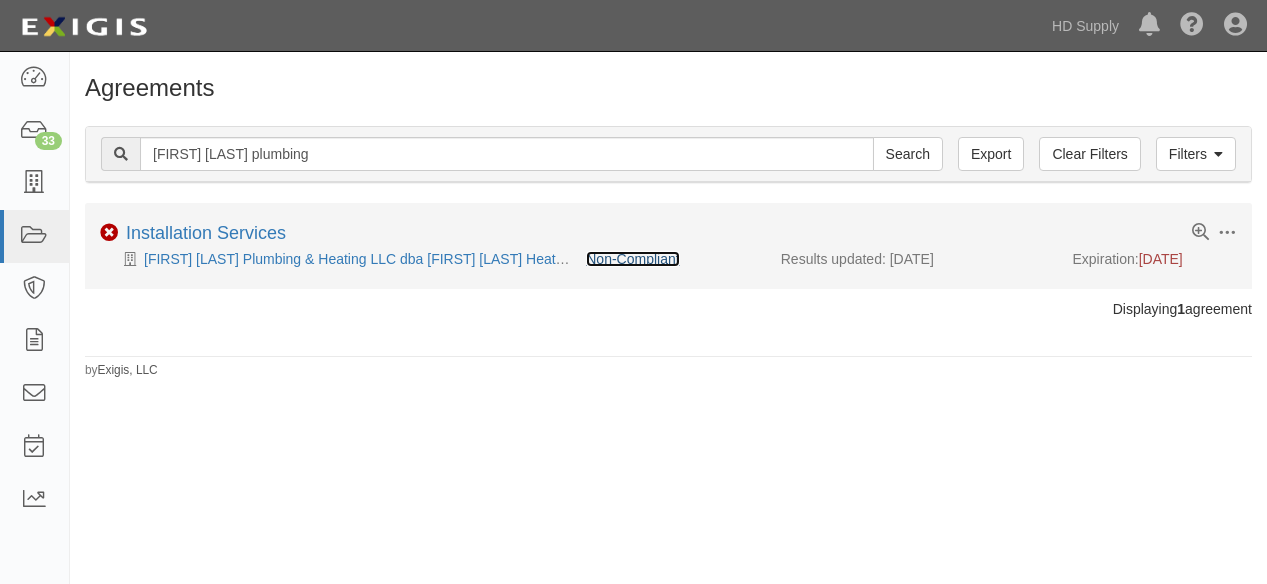 click on "Non-Compliant" at bounding box center (632, 259) 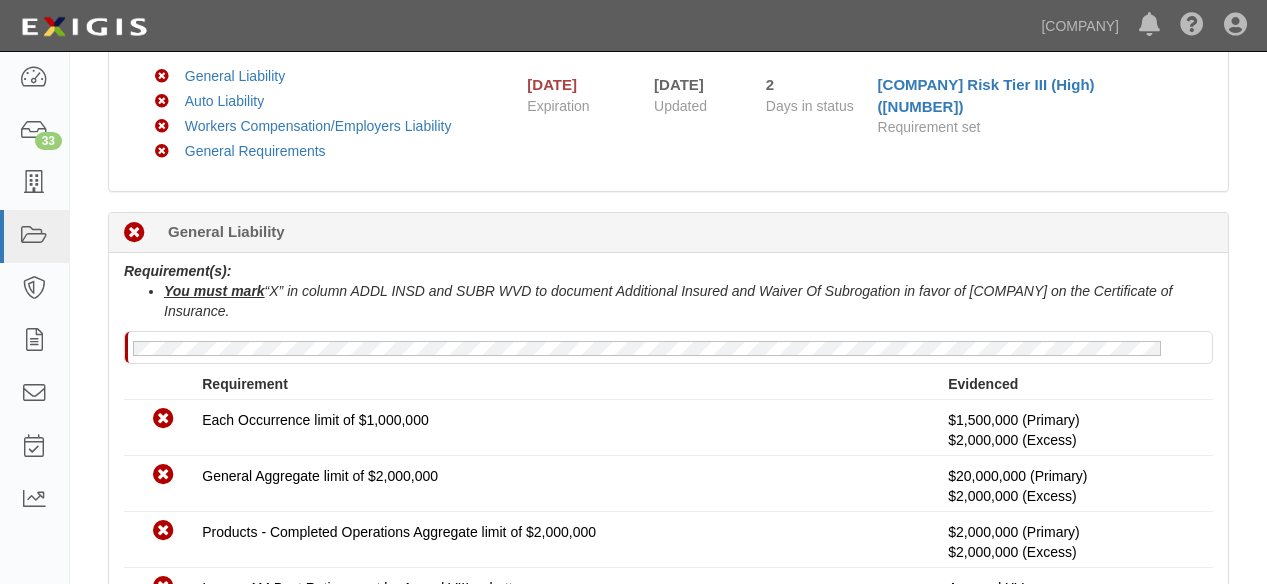 scroll, scrollTop: 0, scrollLeft: 0, axis: both 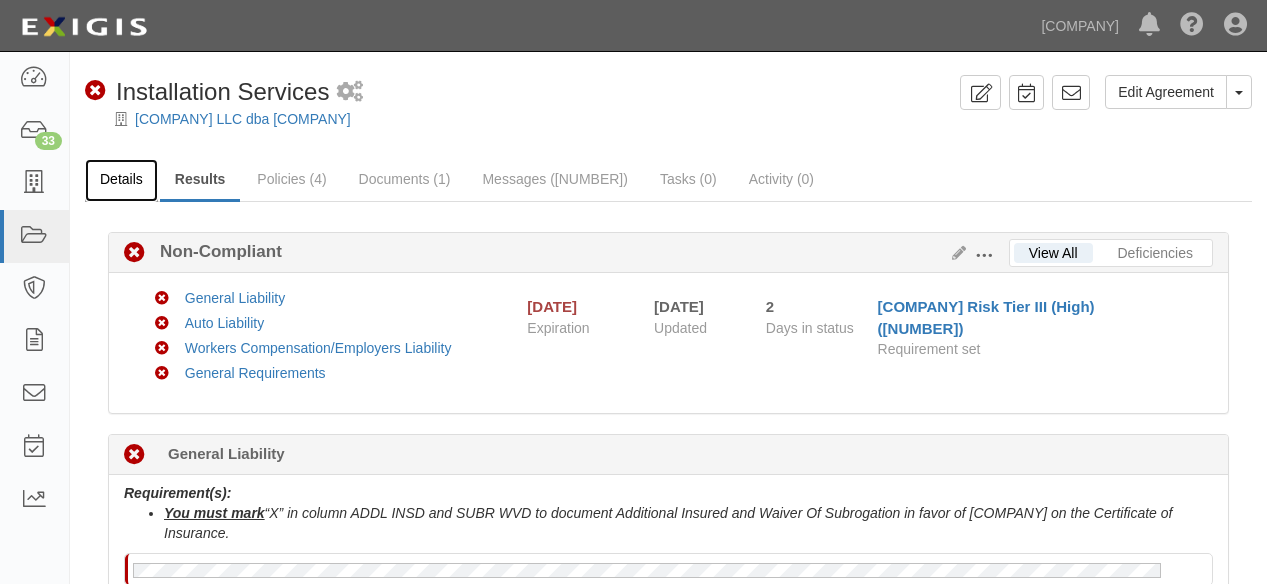 click on "Details" at bounding box center [121, 180] 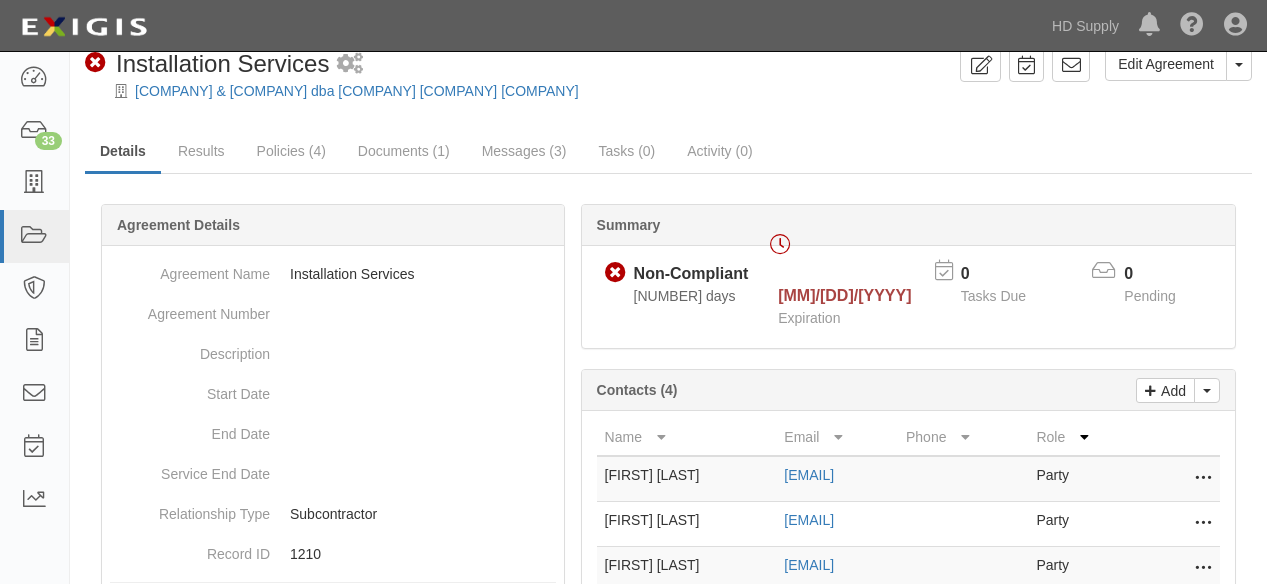 scroll, scrollTop: 0, scrollLeft: 0, axis: both 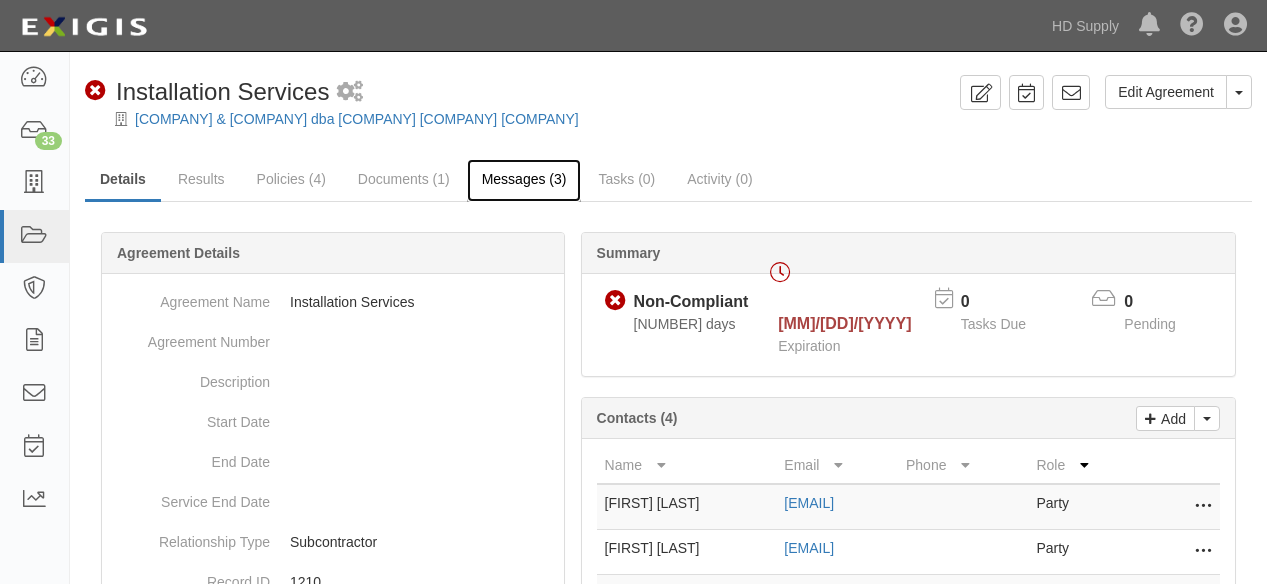 click on "Messages (3)" at bounding box center (524, 180) 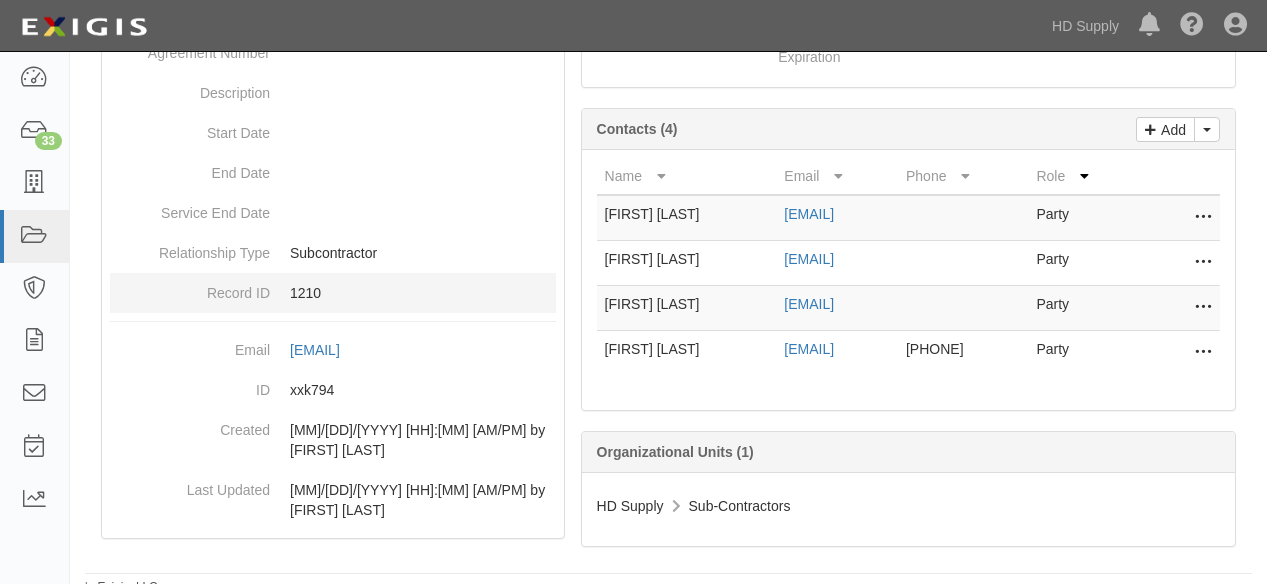 scroll, scrollTop: 291, scrollLeft: 0, axis: vertical 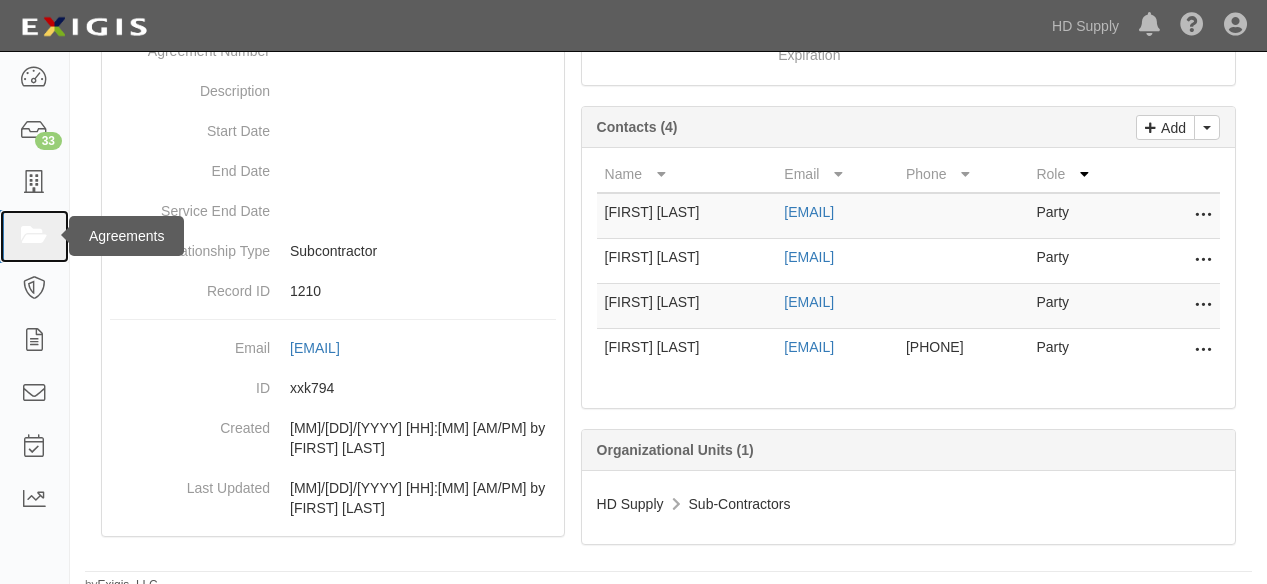 click at bounding box center [34, 236] 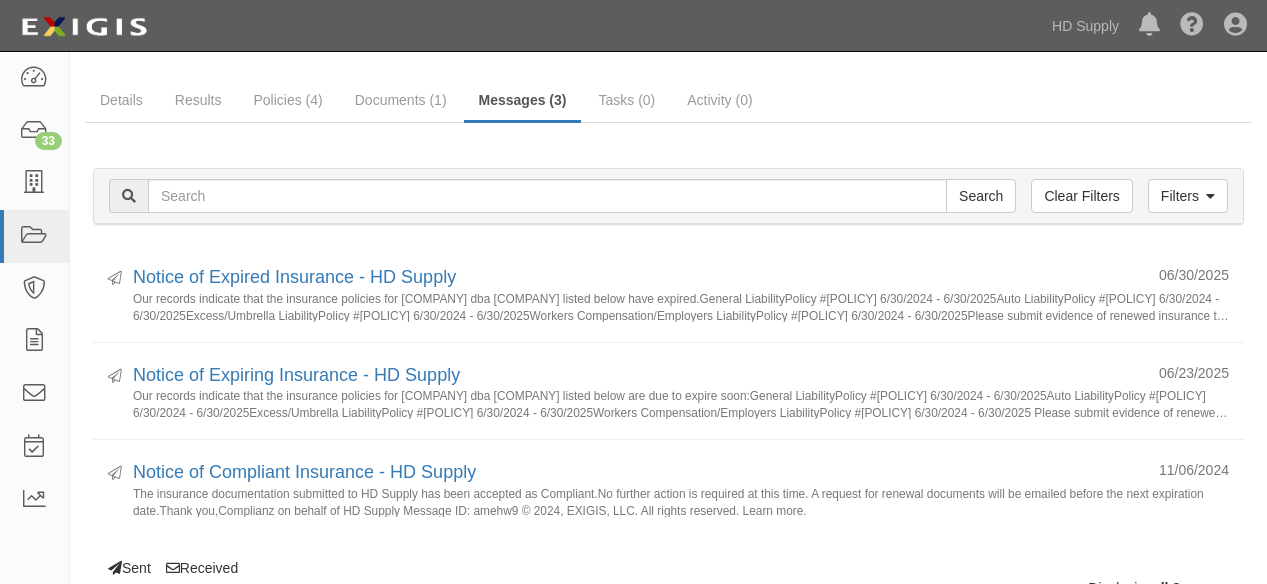 scroll, scrollTop: 151, scrollLeft: 0, axis: vertical 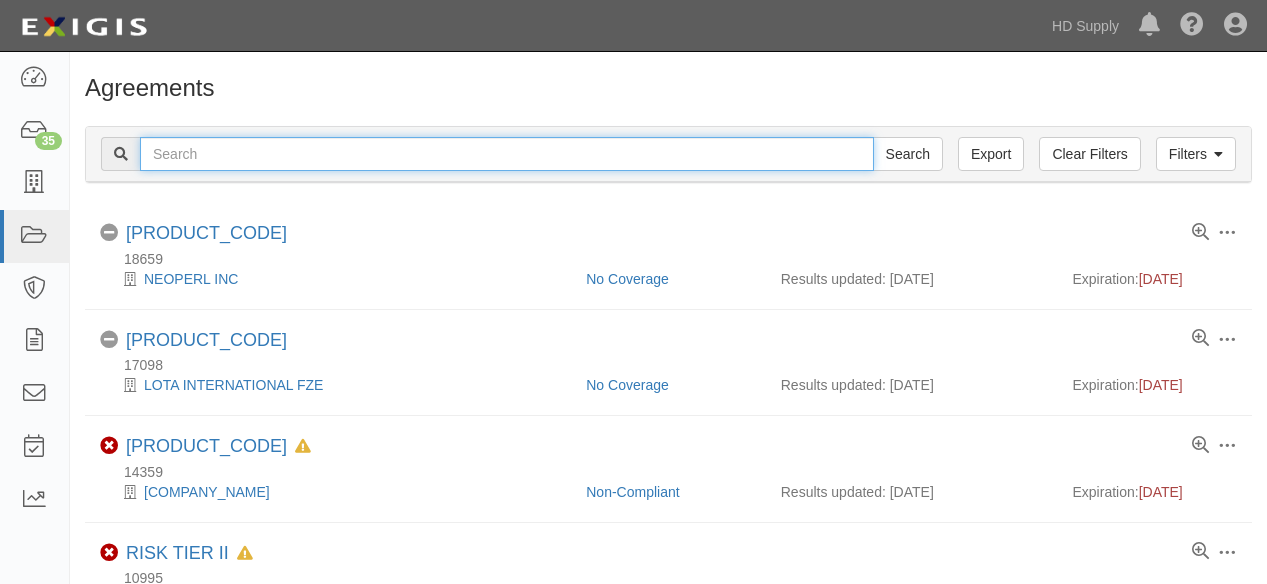 click at bounding box center (507, 154) 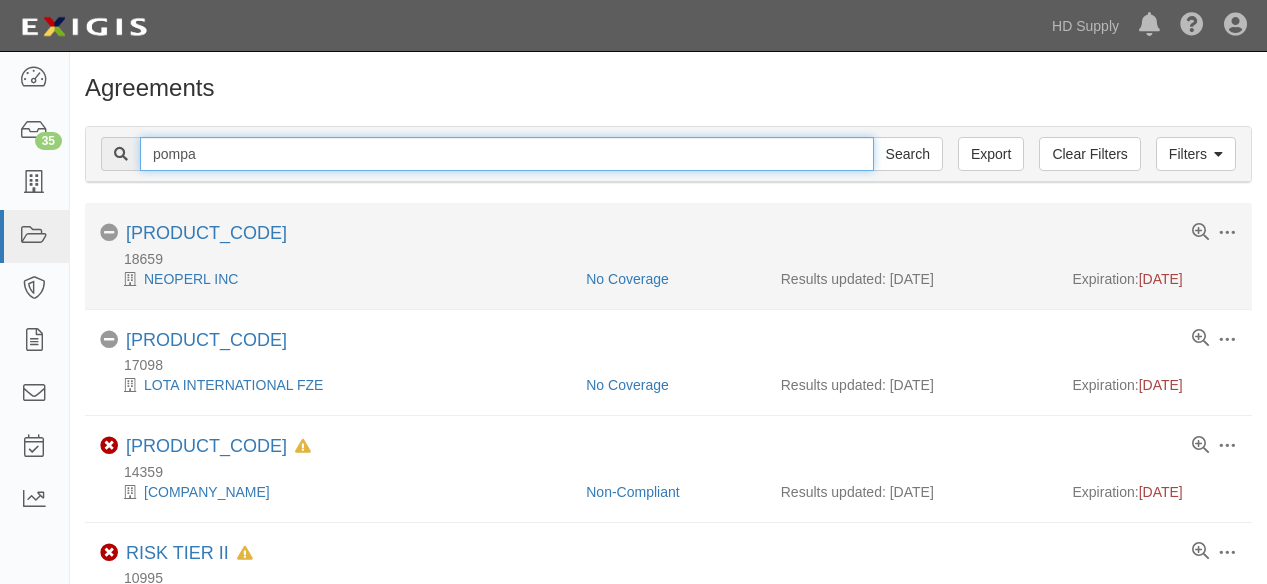 type on "pompa plumbing" 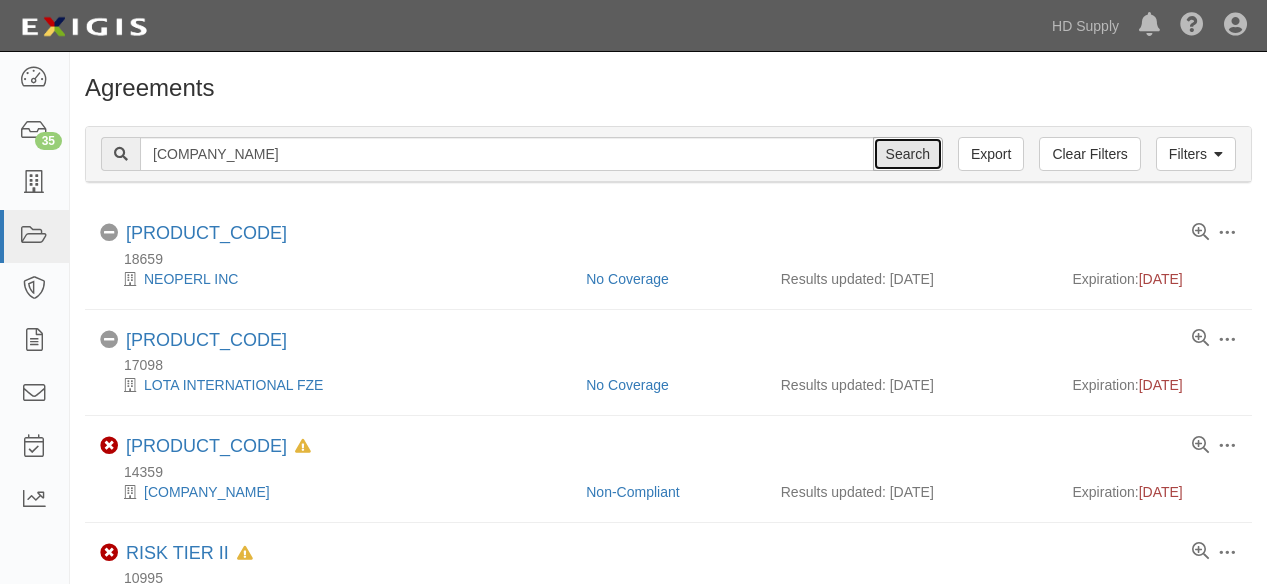 click on "Search" at bounding box center (908, 154) 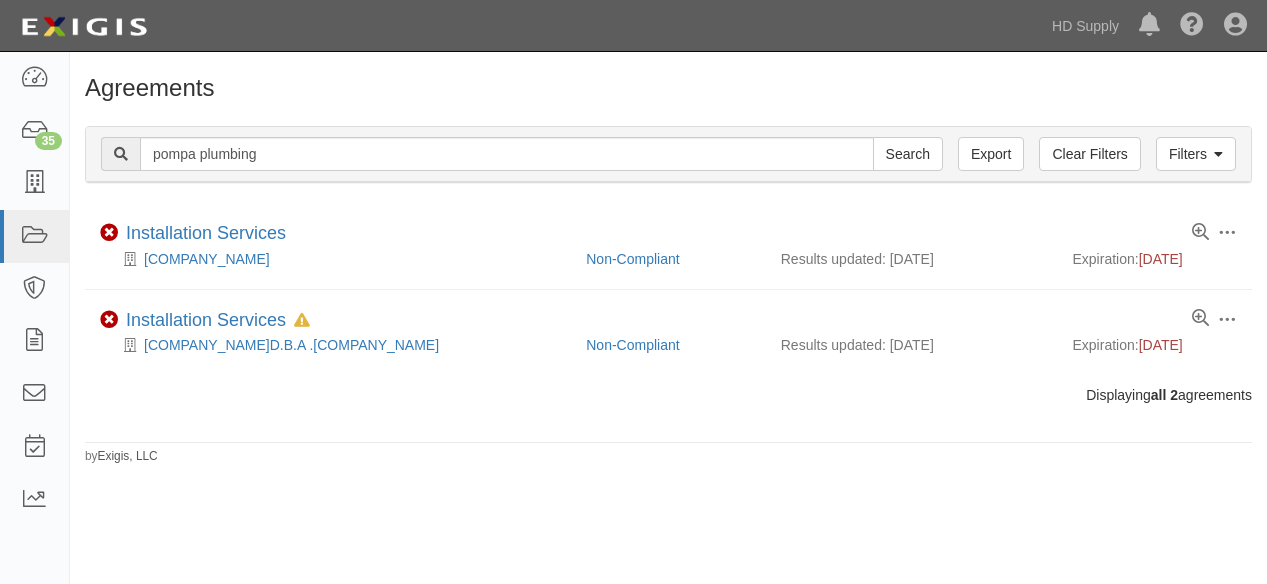 scroll, scrollTop: 0, scrollLeft: 0, axis: both 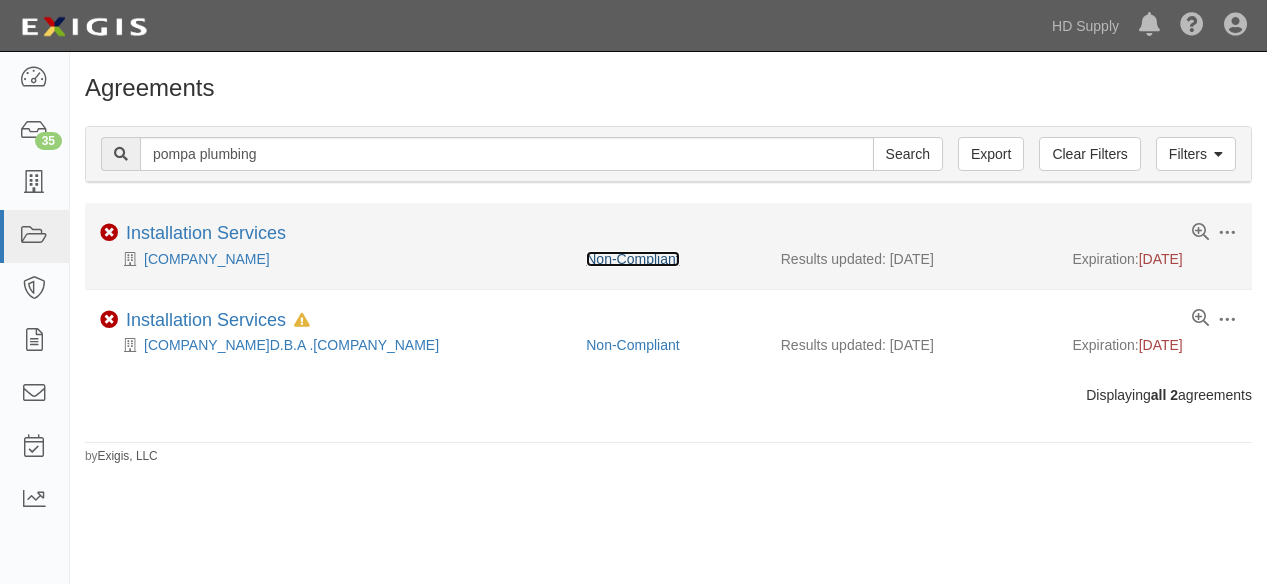 click on "Non-Compliant" at bounding box center [632, 259] 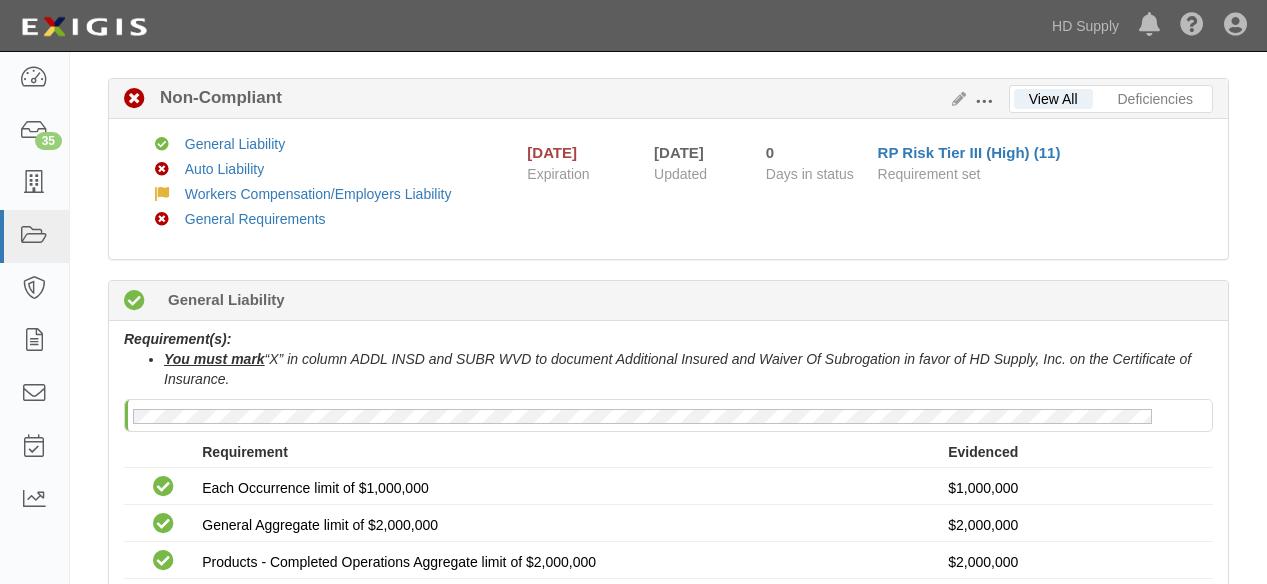 scroll, scrollTop: 0, scrollLeft: 0, axis: both 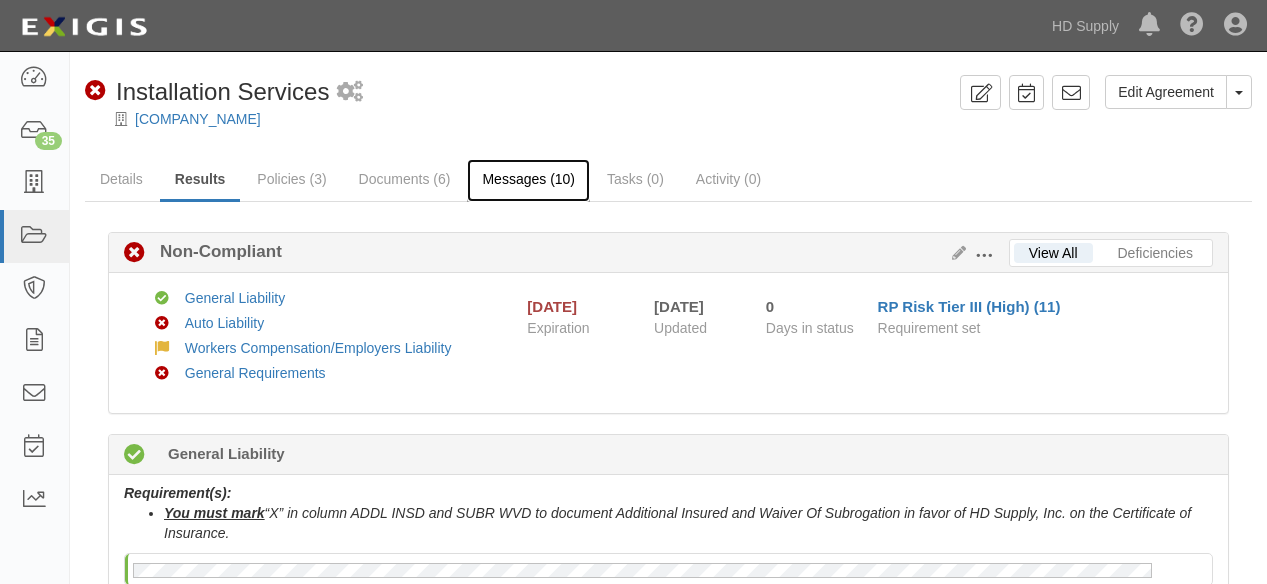 click on "Messages (10)" at bounding box center (528, 180) 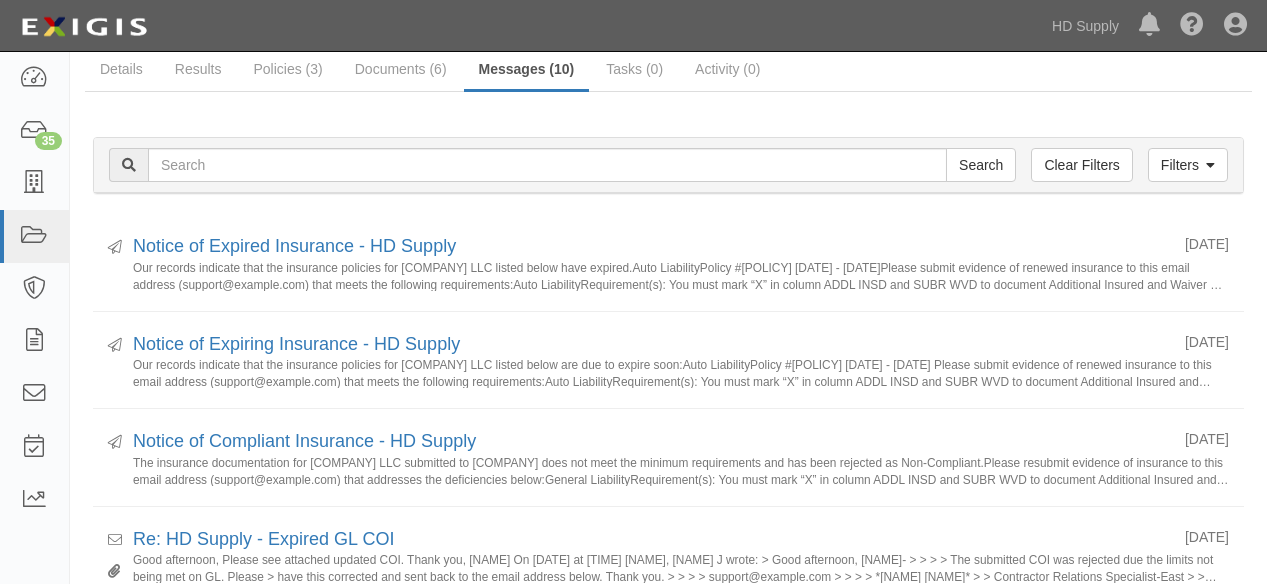 scroll, scrollTop: 0, scrollLeft: 0, axis: both 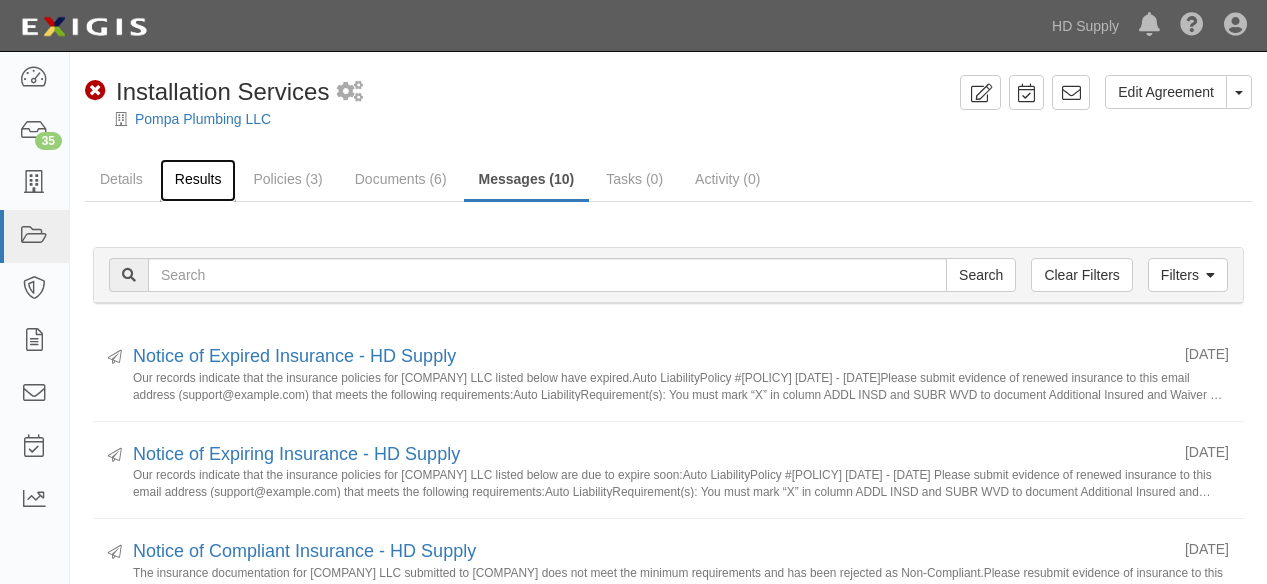 click on "Results" at bounding box center [198, 180] 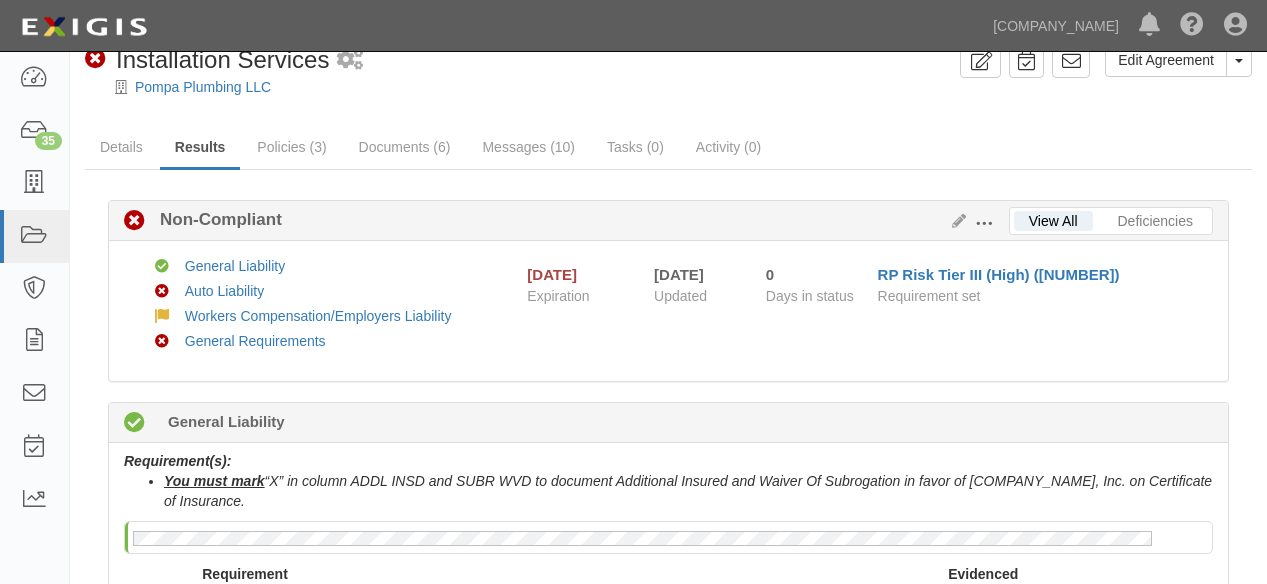 scroll, scrollTop: 0, scrollLeft: 0, axis: both 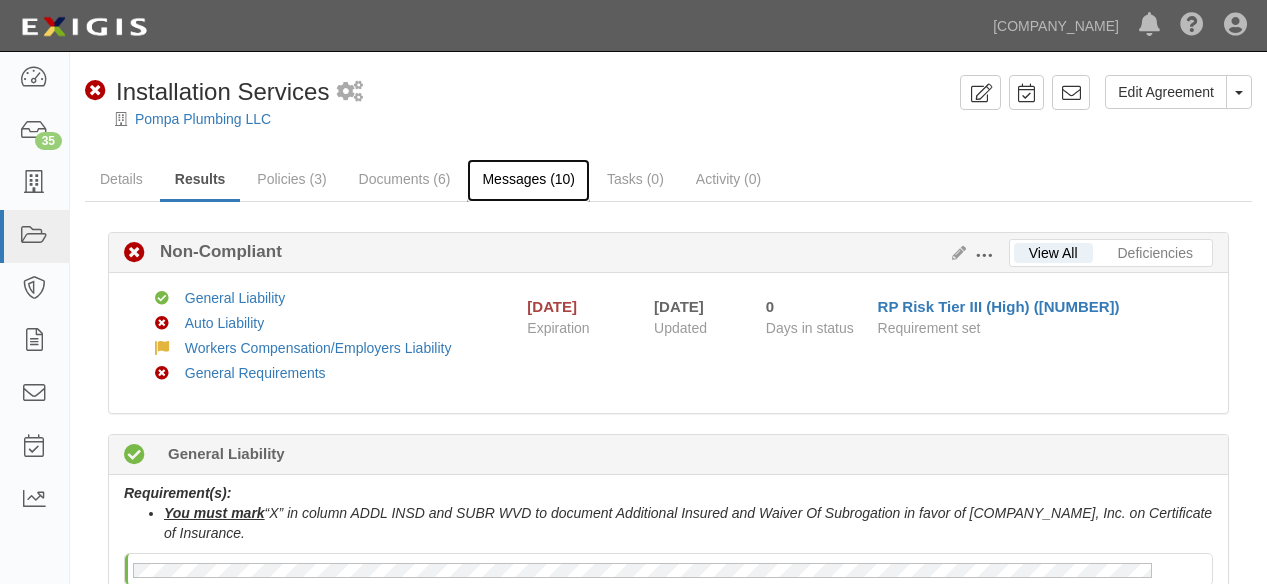 click on "Messages (10)" at bounding box center (528, 180) 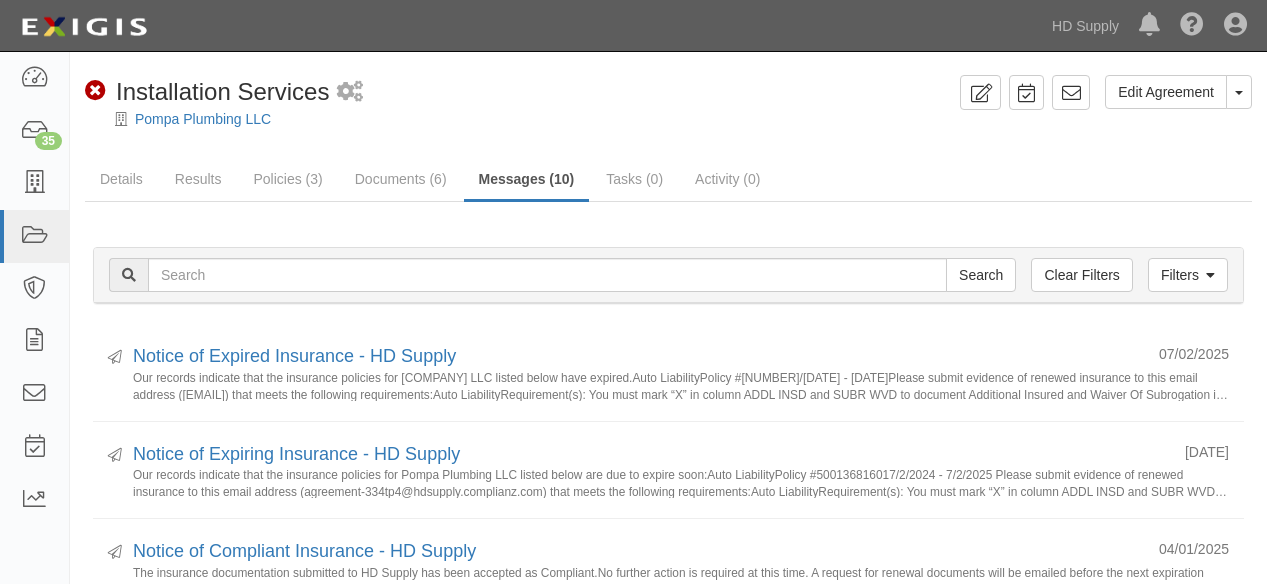 scroll, scrollTop: 0, scrollLeft: 0, axis: both 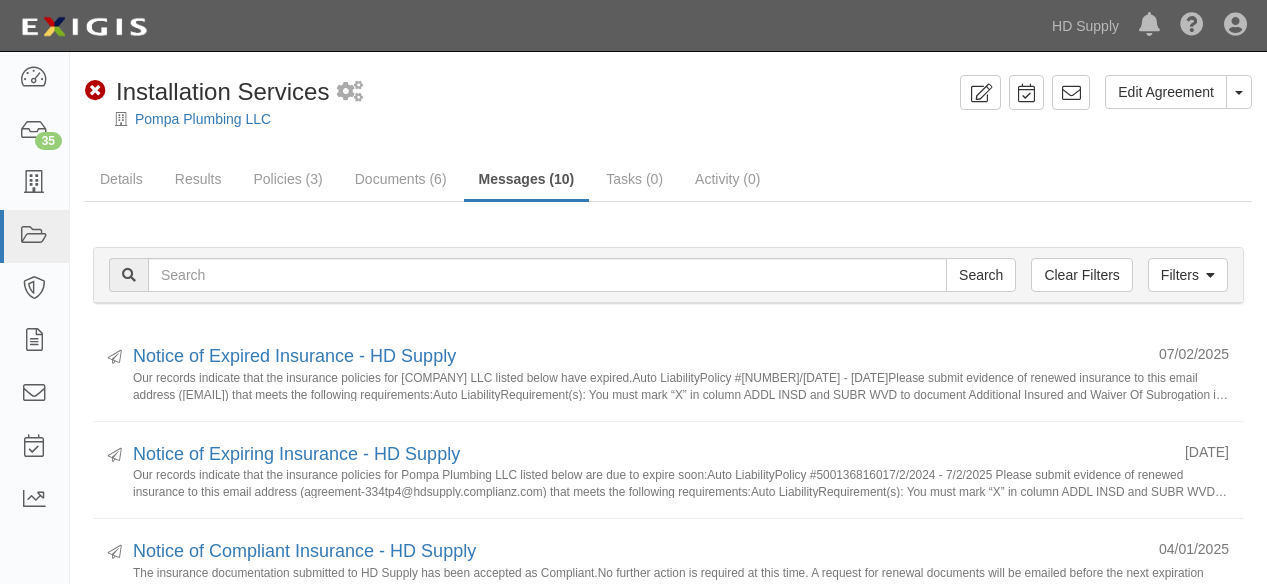 click on "Non-Compliant Installation Services 1 scheduled workflow" at bounding box center [518, 92] 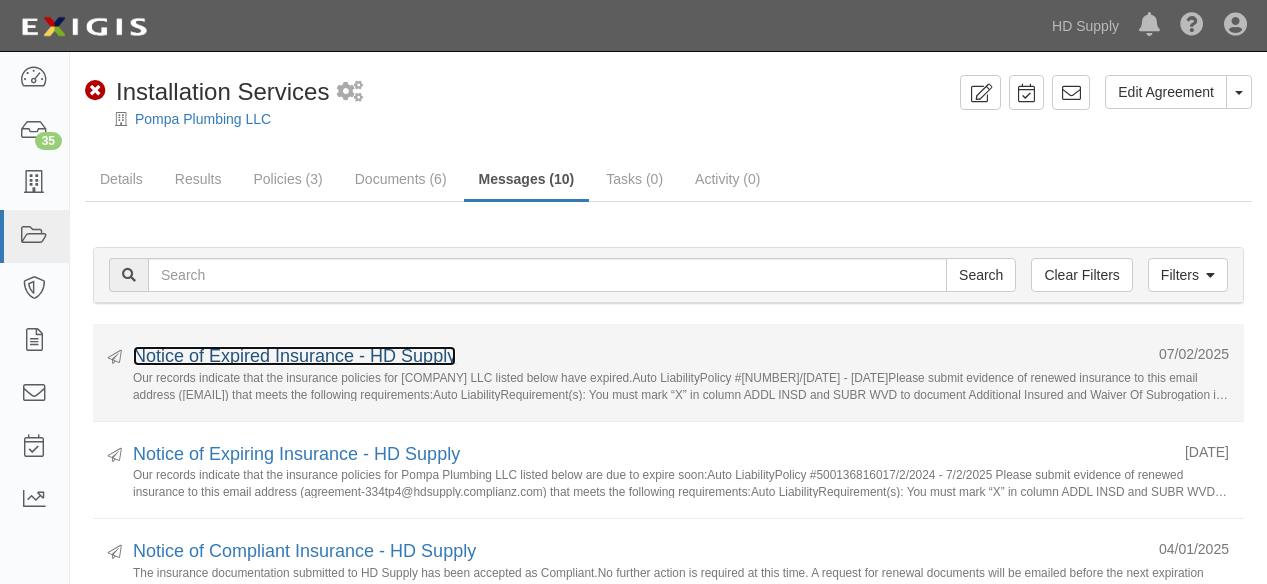 click on "Notice of Expired Insurance - HD Supply" at bounding box center [294, 356] 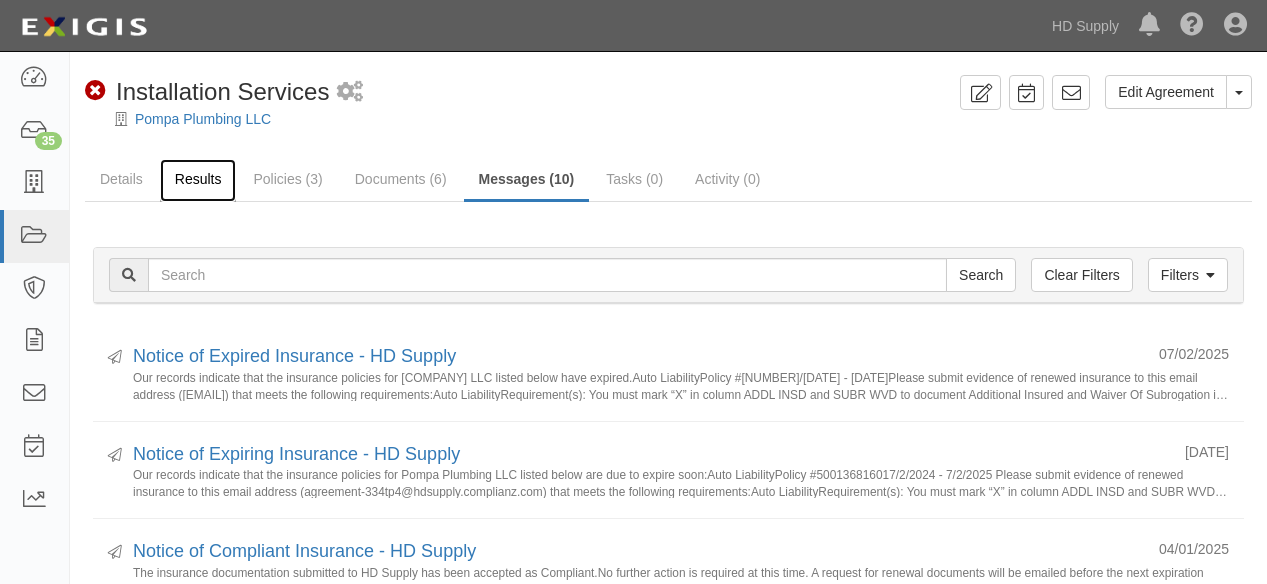 click on "Results" at bounding box center [198, 180] 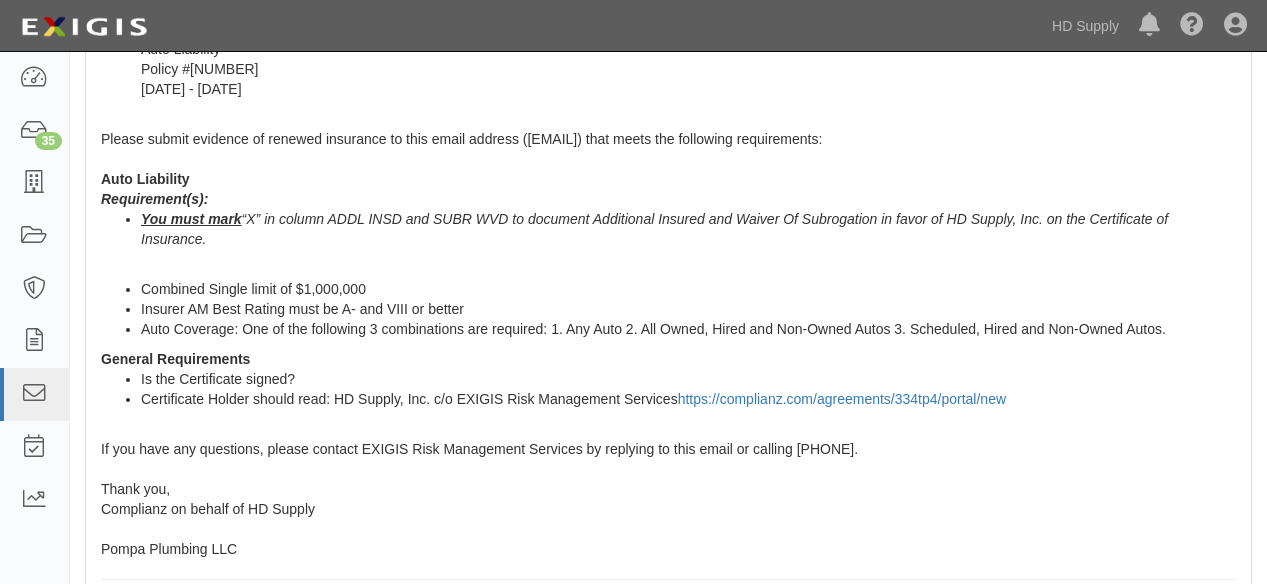 scroll, scrollTop: 0, scrollLeft: 0, axis: both 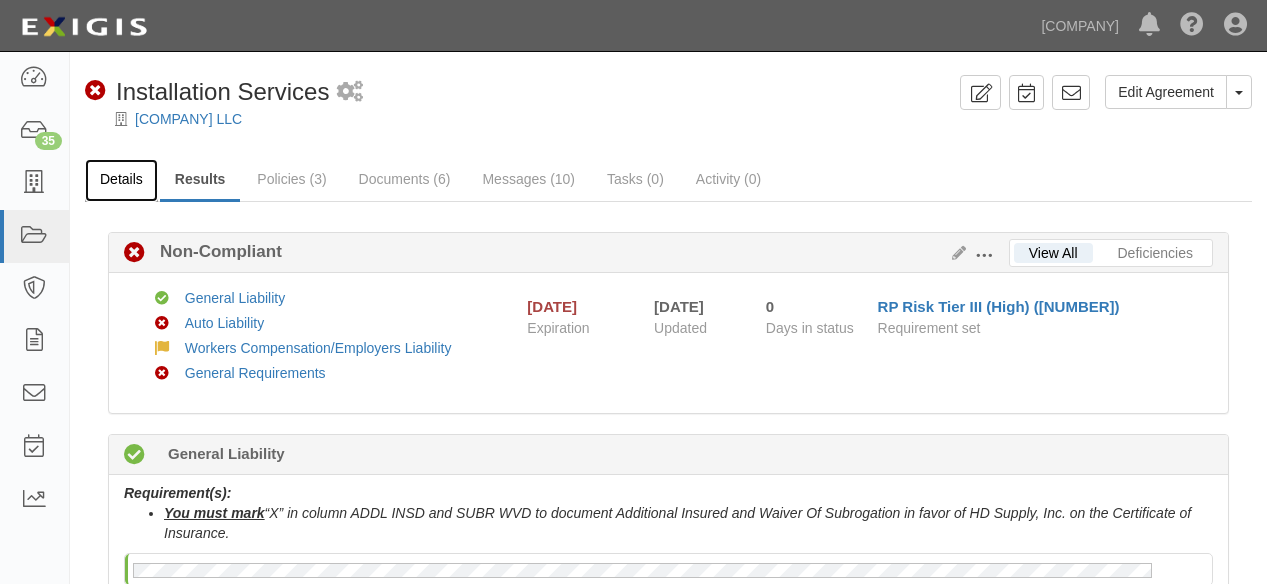 click on "Details" at bounding box center (121, 180) 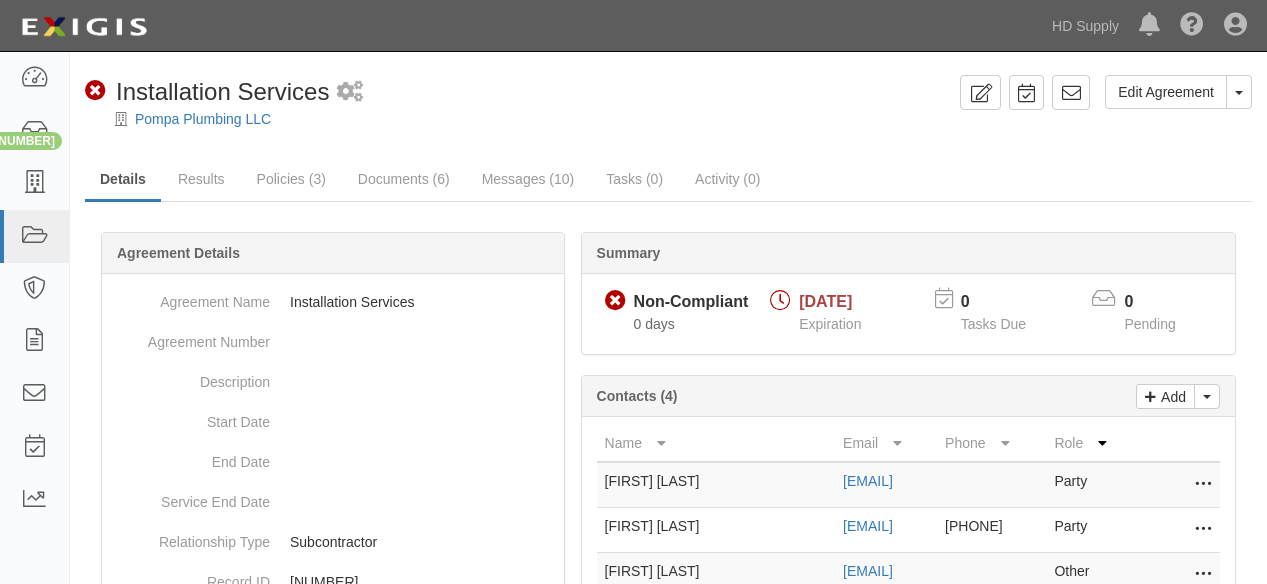 scroll, scrollTop: 291, scrollLeft: 0, axis: vertical 